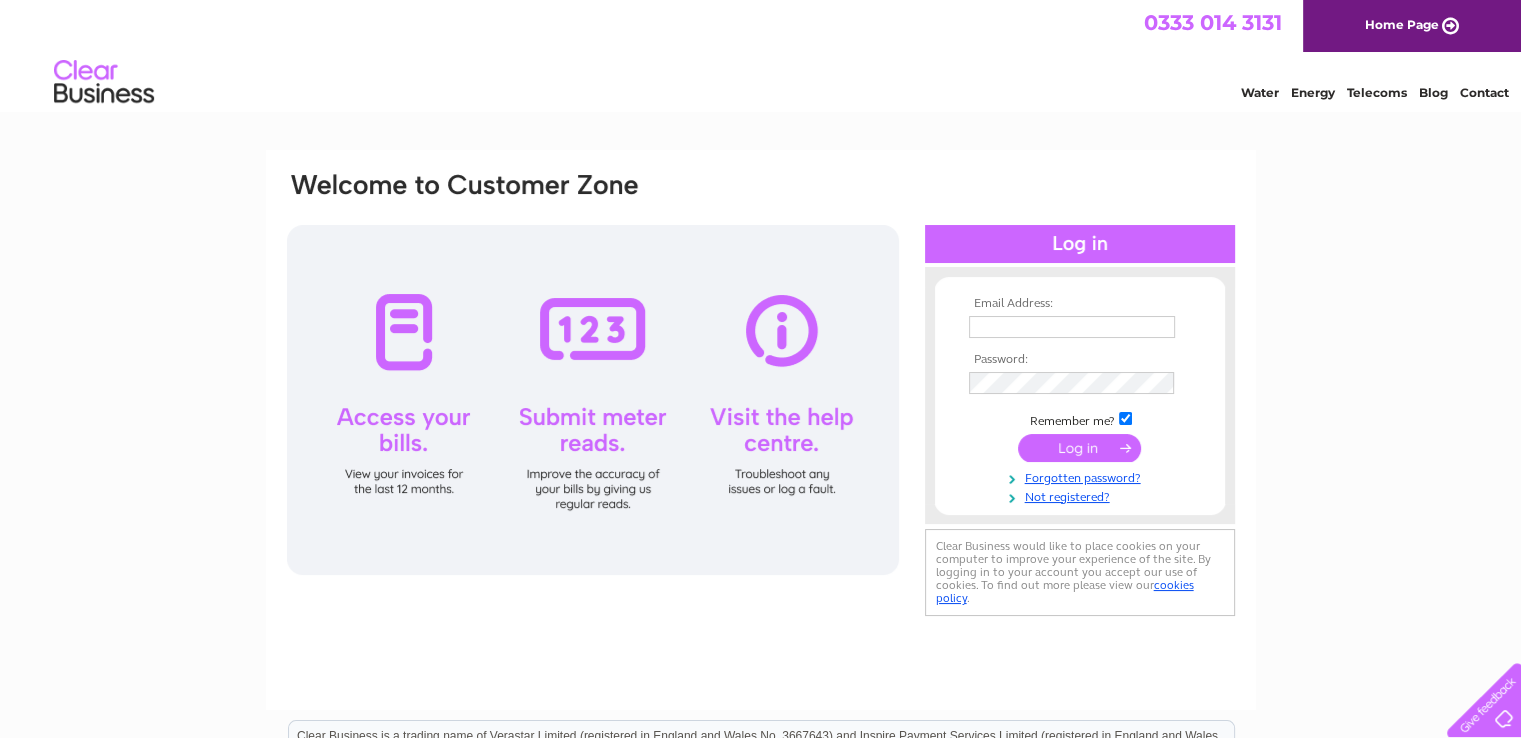 scroll, scrollTop: 0, scrollLeft: 0, axis: both 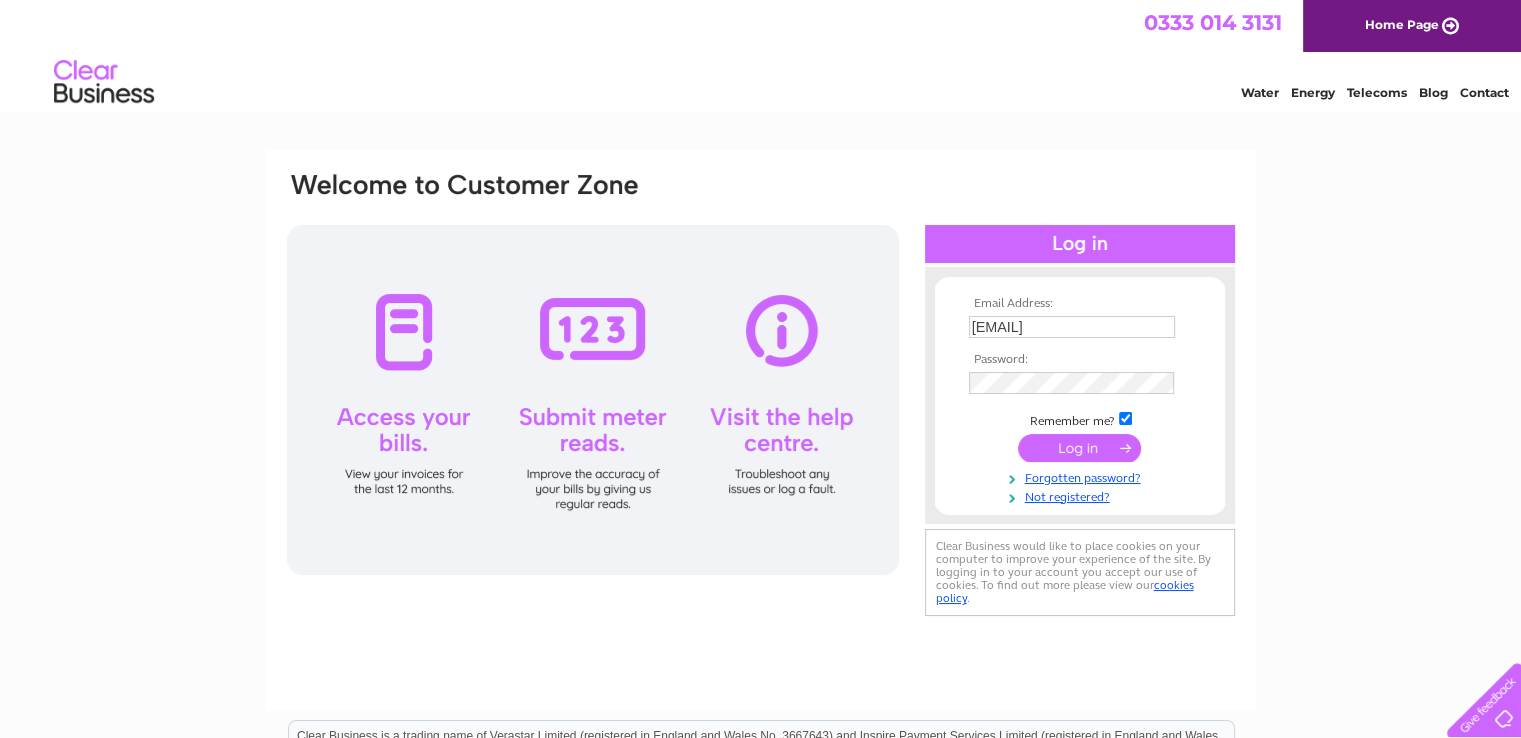 click at bounding box center [1079, 448] 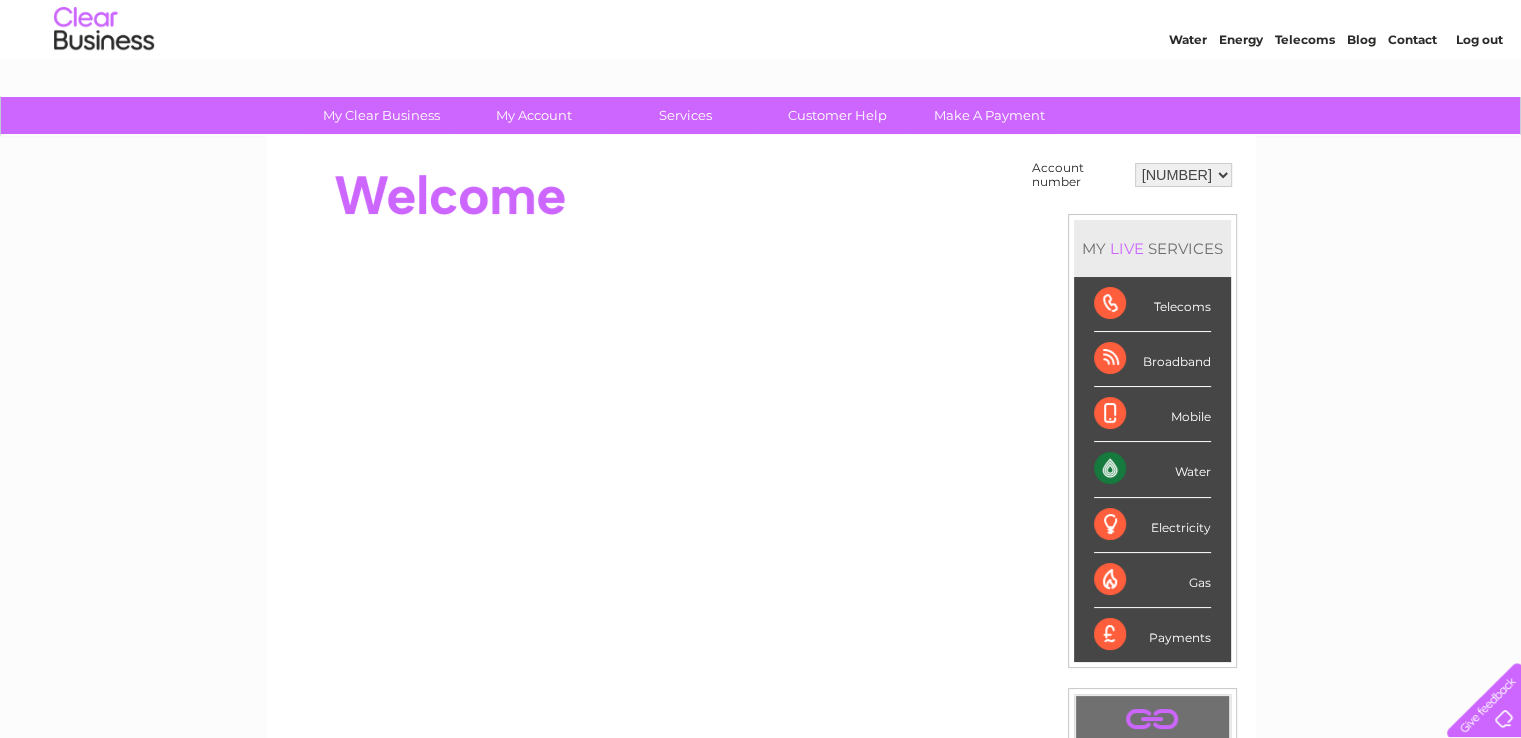 scroll, scrollTop: 0, scrollLeft: 0, axis: both 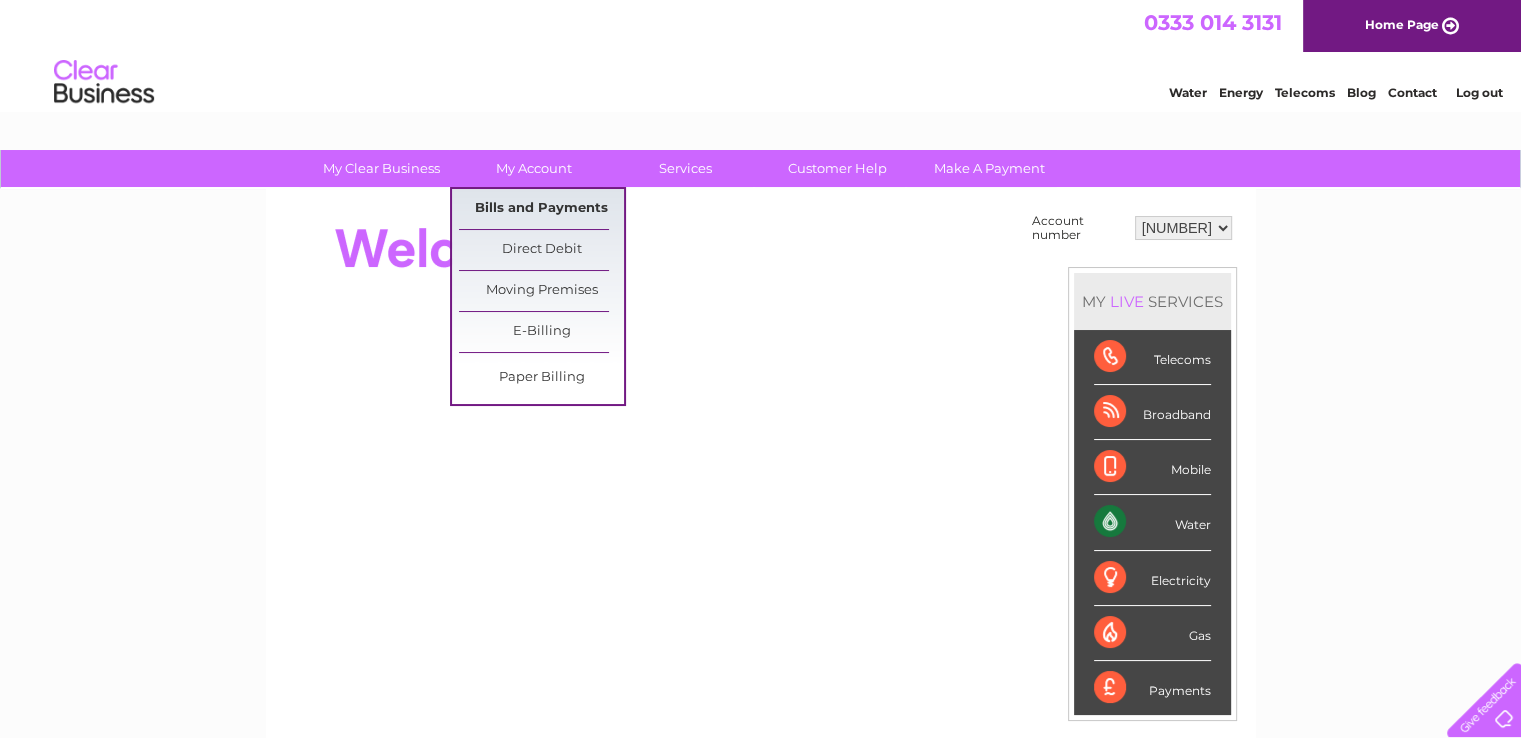 click on "Bills and Payments" at bounding box center (541, 209) 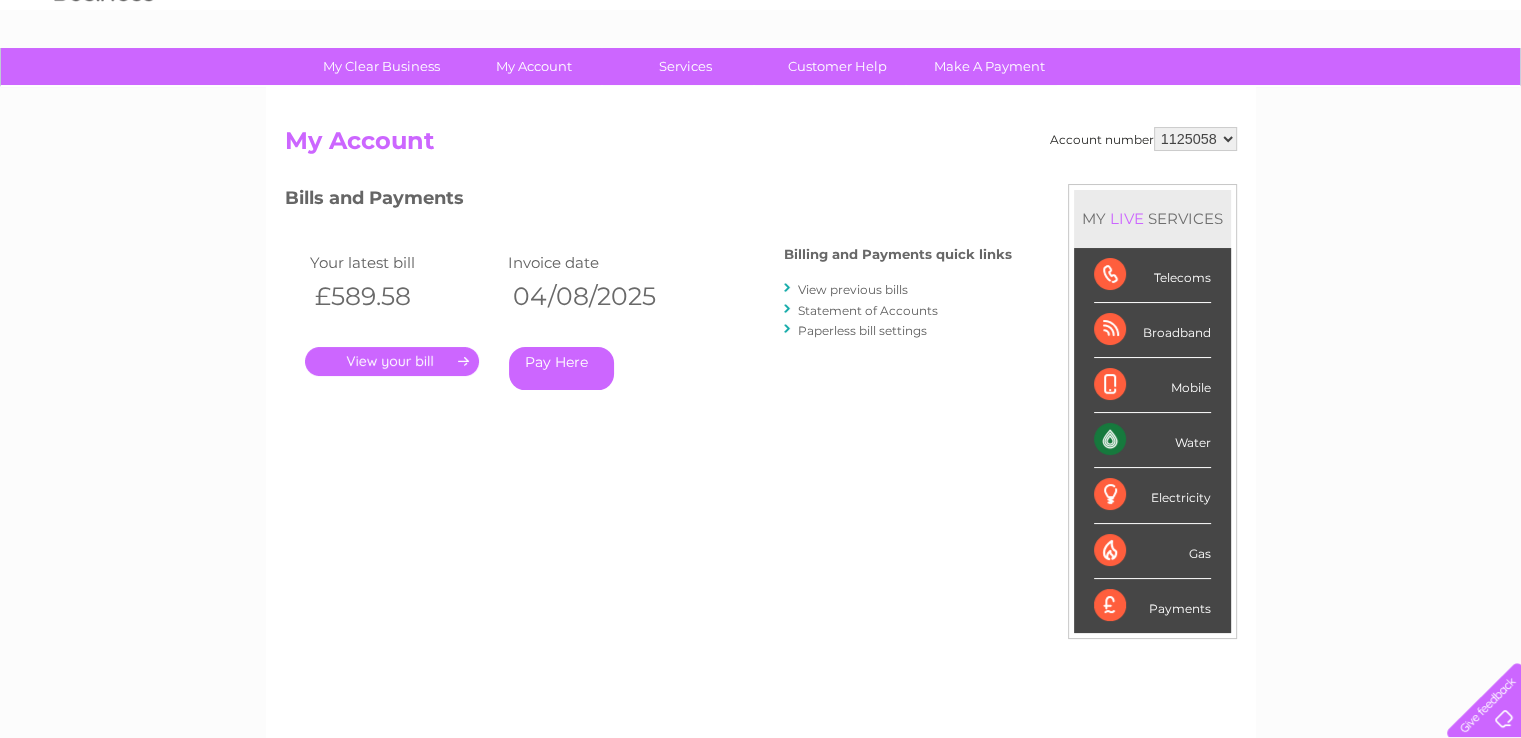 scroll, scrollTop: 150, scrollLeft: 0, axis: vertical 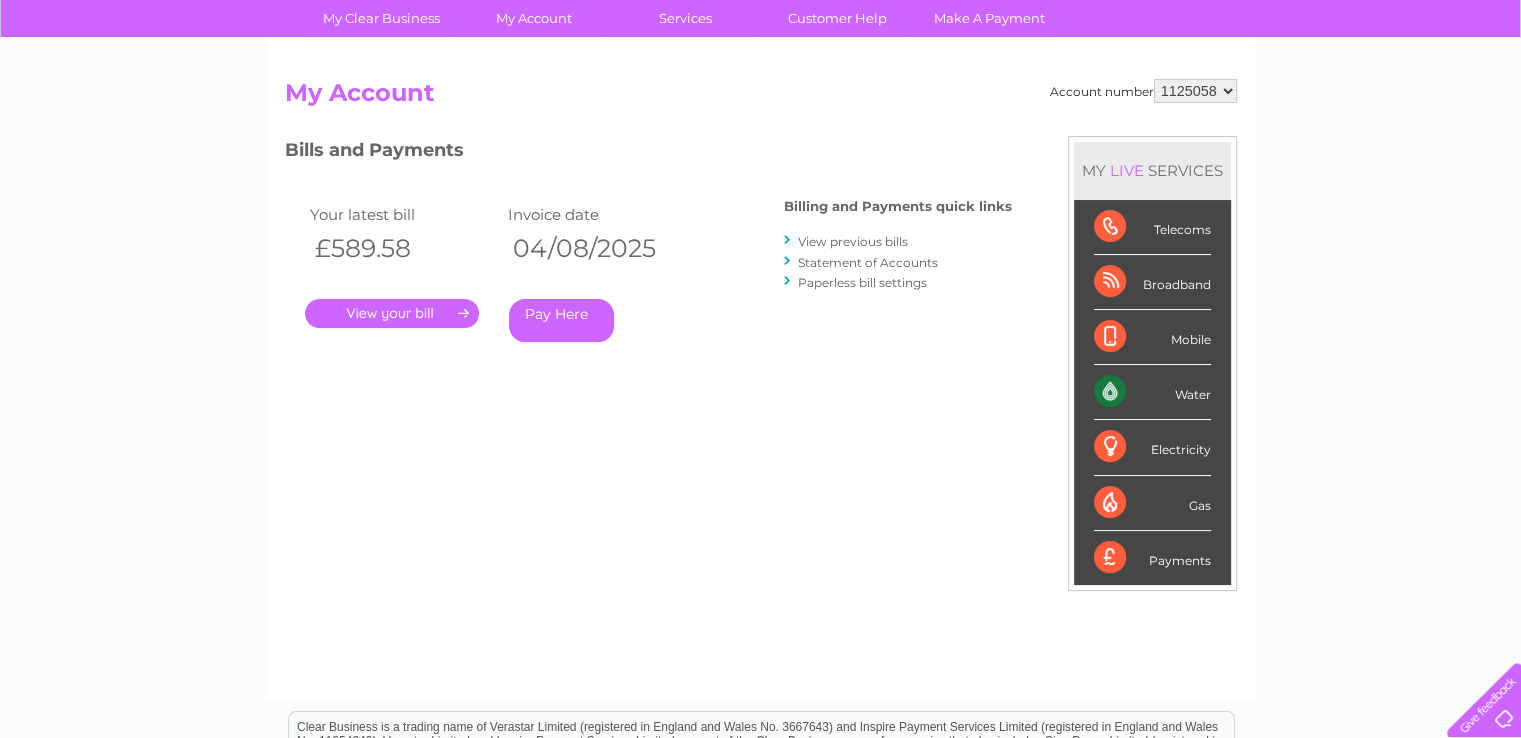 click on "." at bounding box center [392, 313] 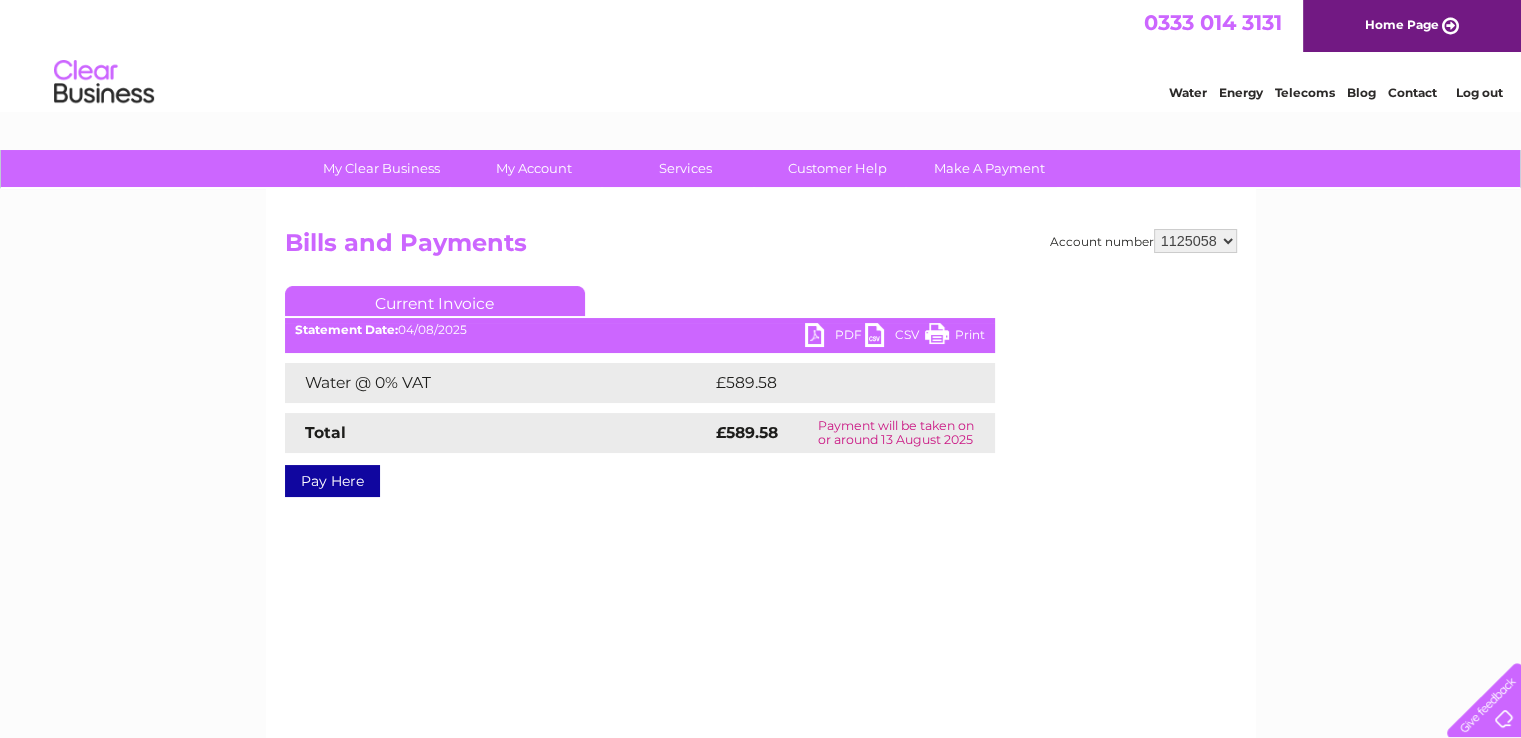 scroll, scrollTop: 0, scrollLeft: 0, axis: both 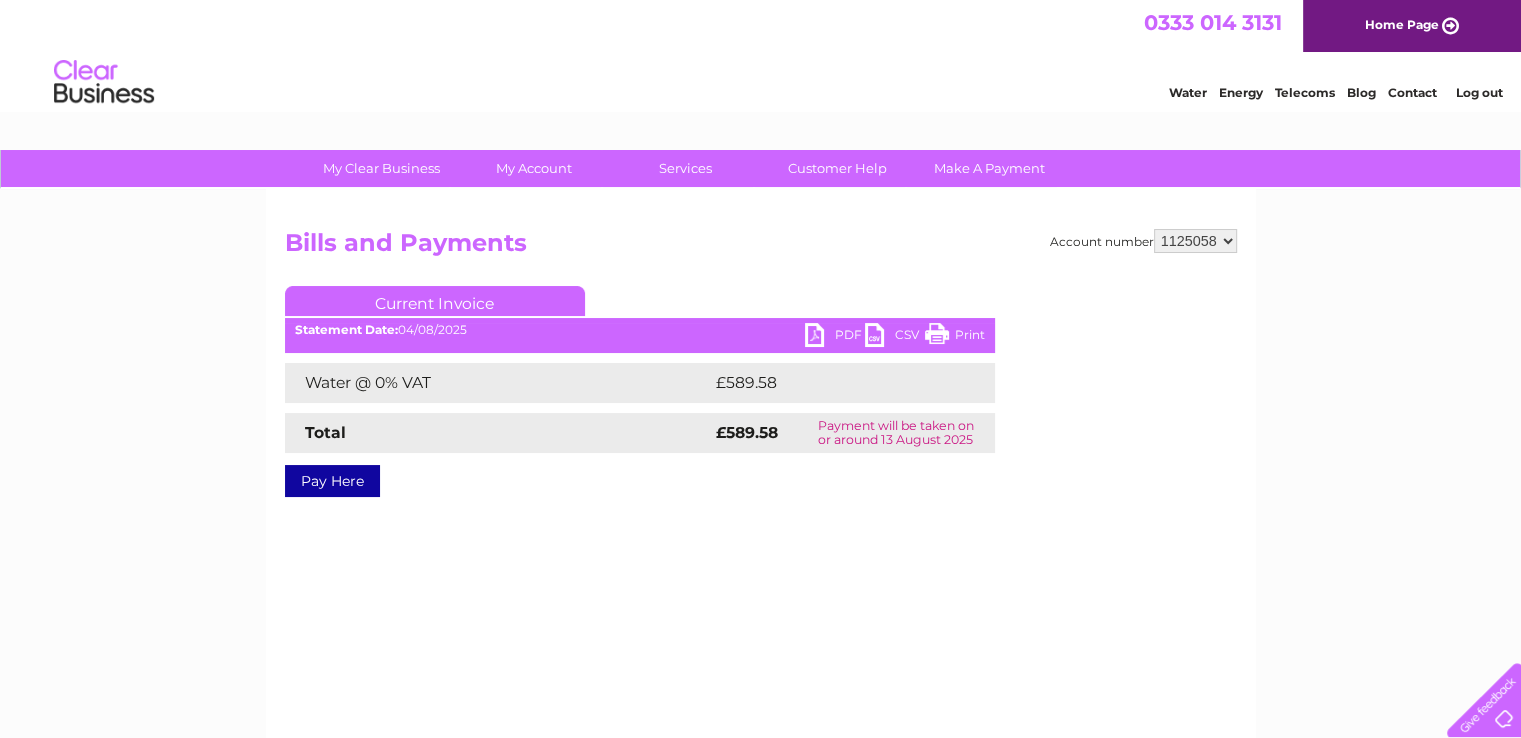 click on "PDF" at bounding box center (835, 337) 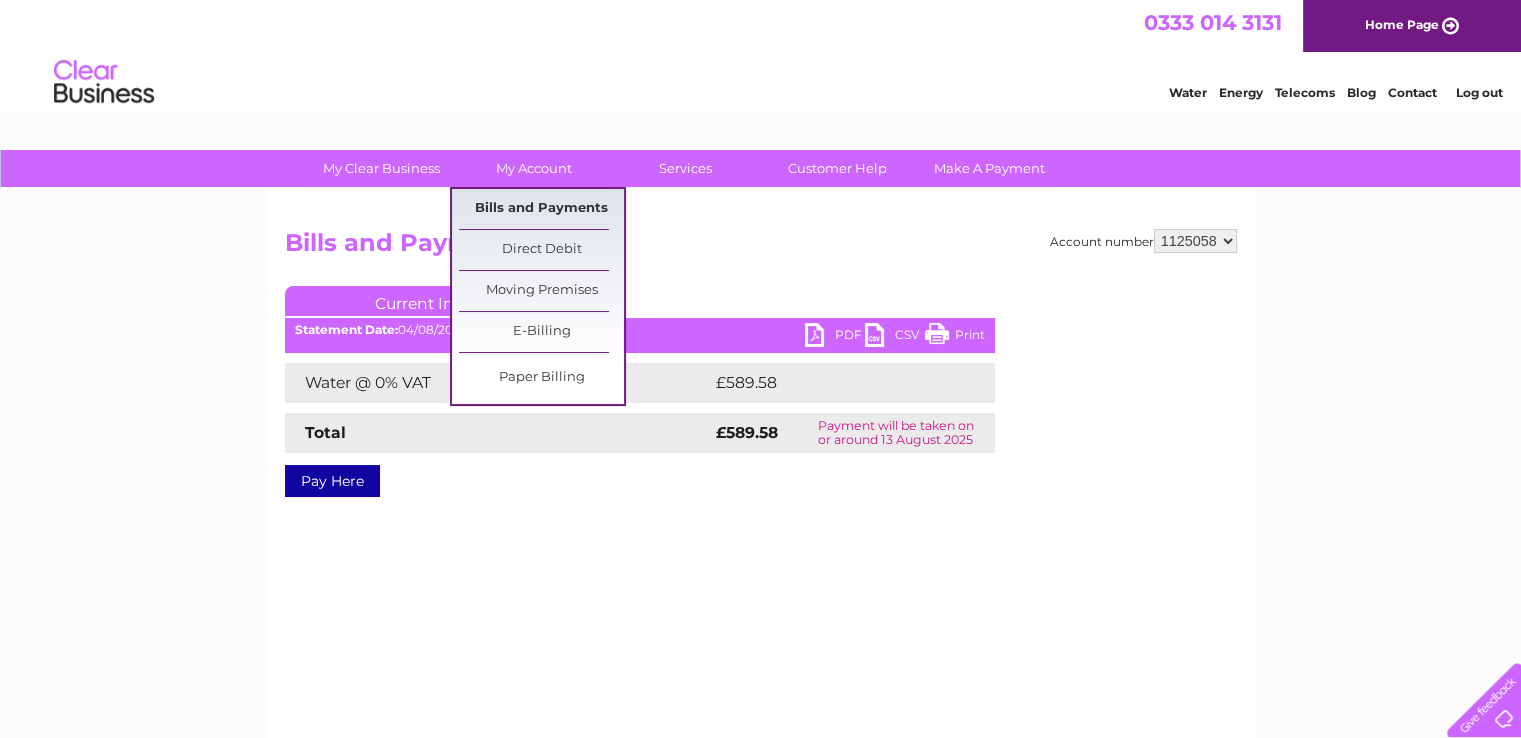 click on "Bills and Payments" at bounding box center [541, 209] 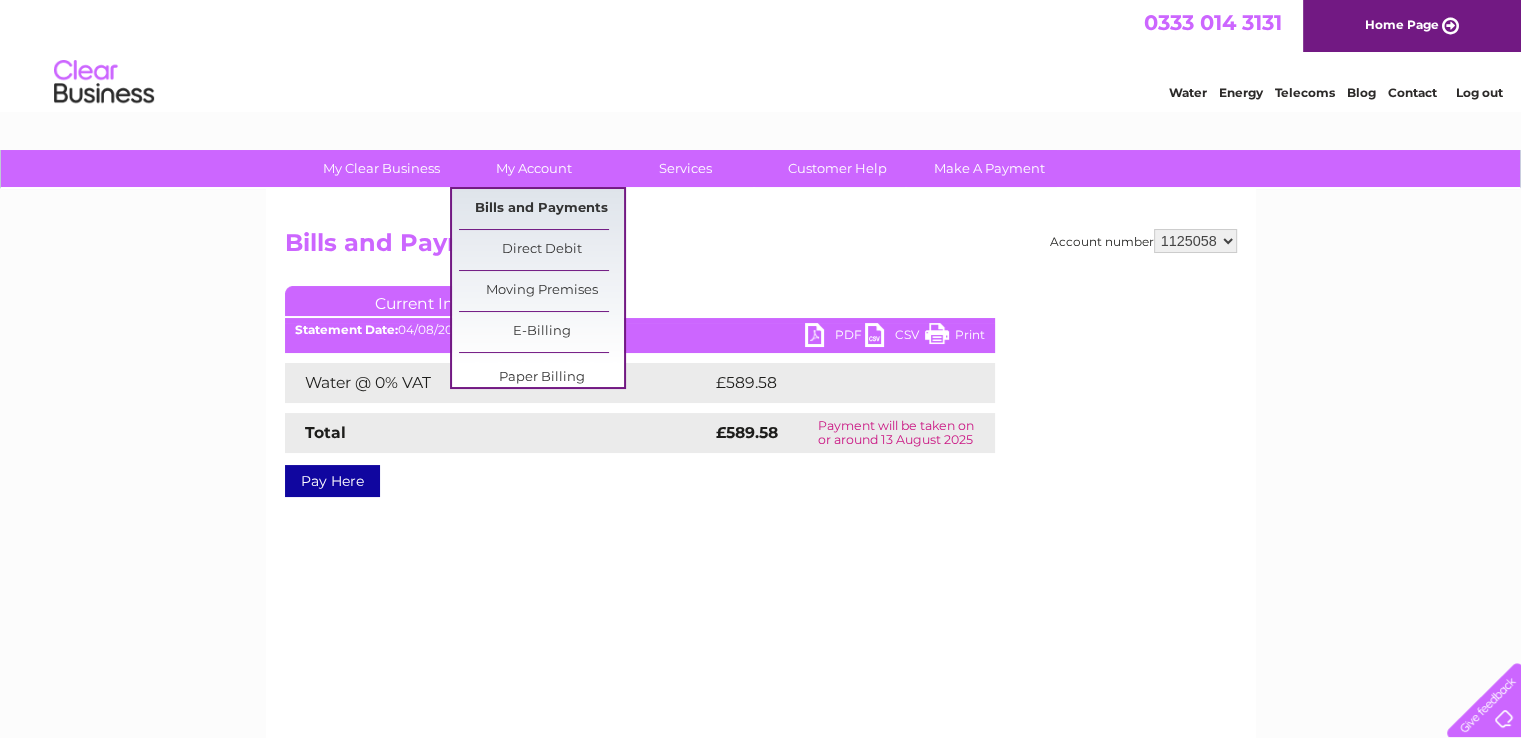 click on "My Clear Business
Login Details
My Details
My Preferences
Link Account
My Account
Bills and Payments   Direct Debit   Moving Premises" at bounding box center (760, 620) 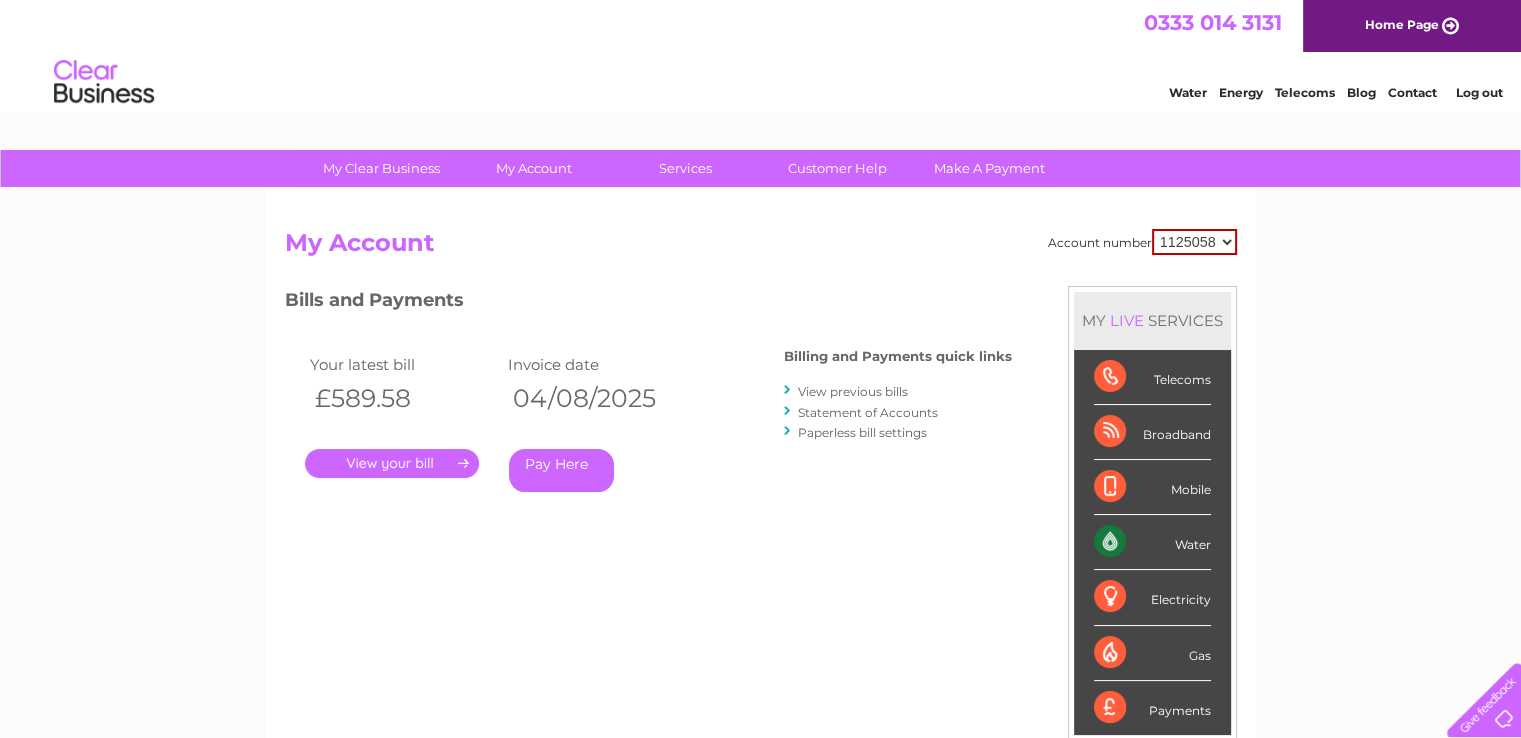 scroll, scrollTop: 0, scrollLeft: 0, axis: both 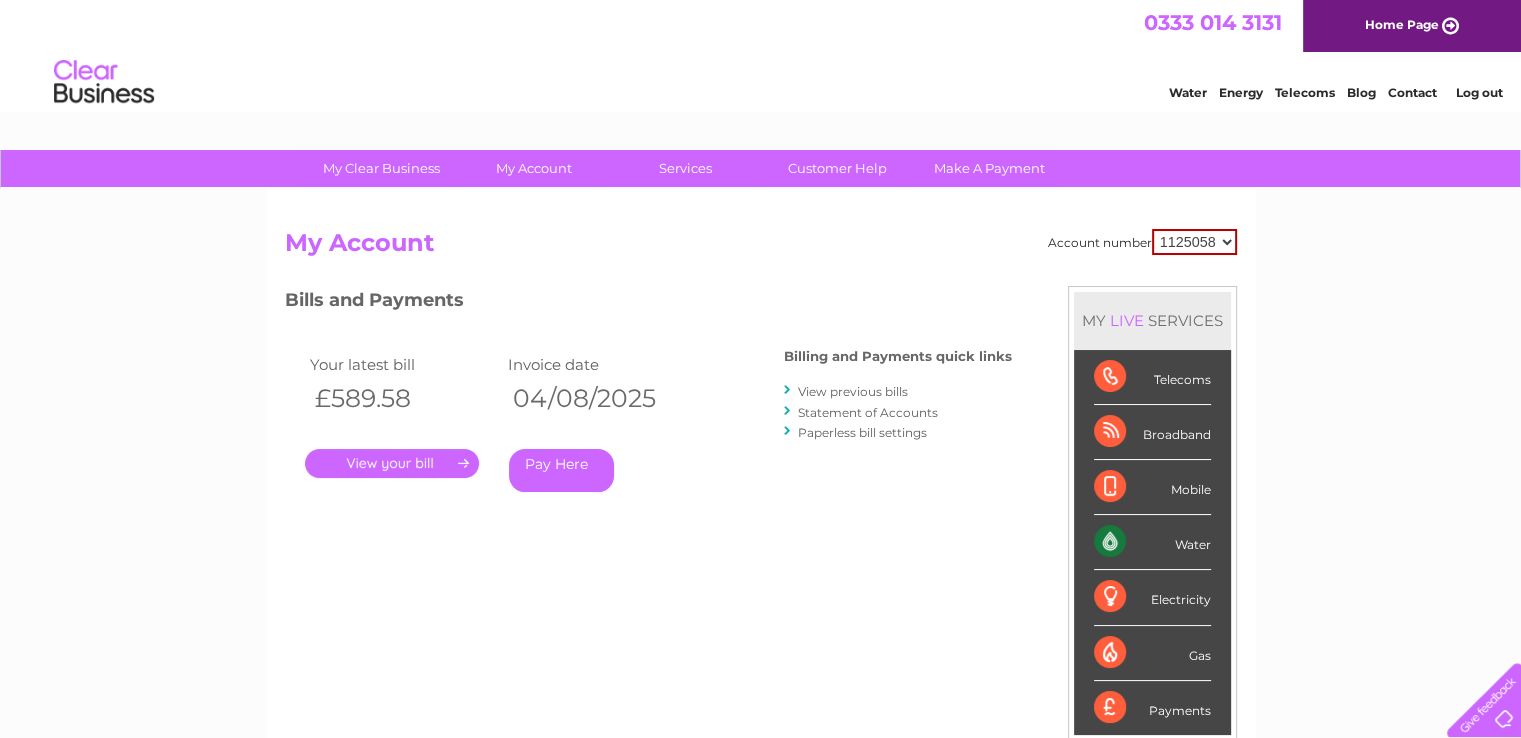 click on "View previous bills" at bounding box center (853, 391) 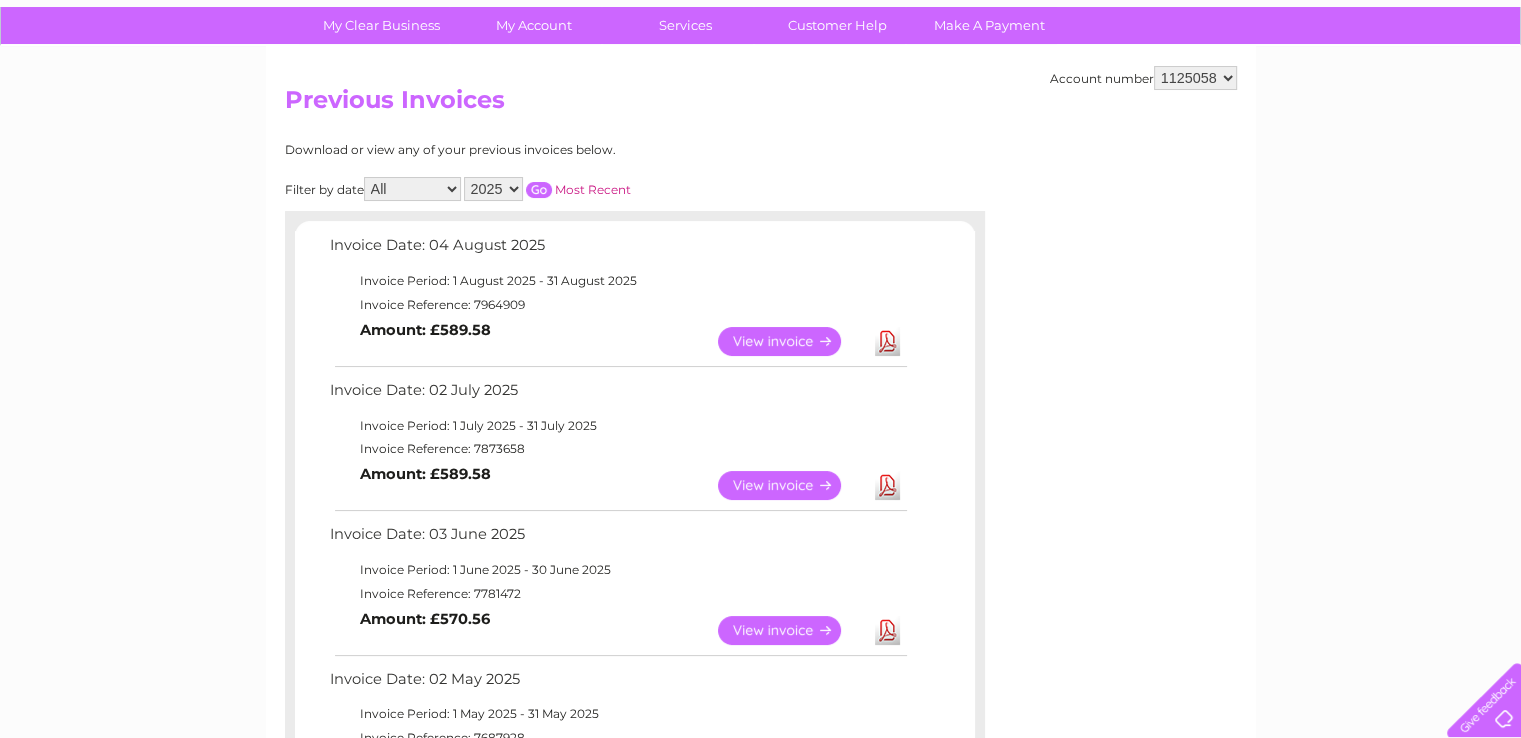 scroll, scrollTop: 150, scrollLeft: 0, axis: vertical 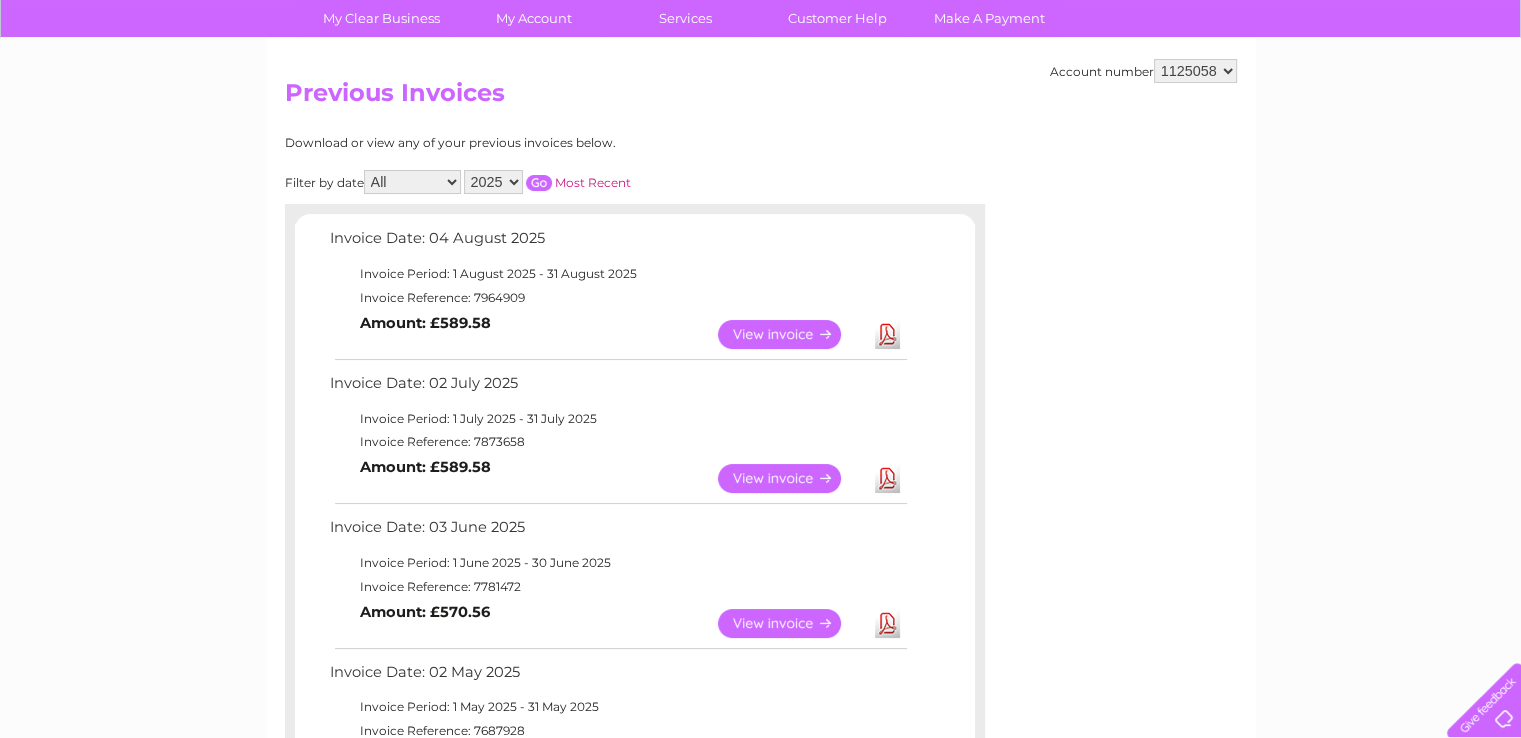click on "View" at bounding box center (791, 478) 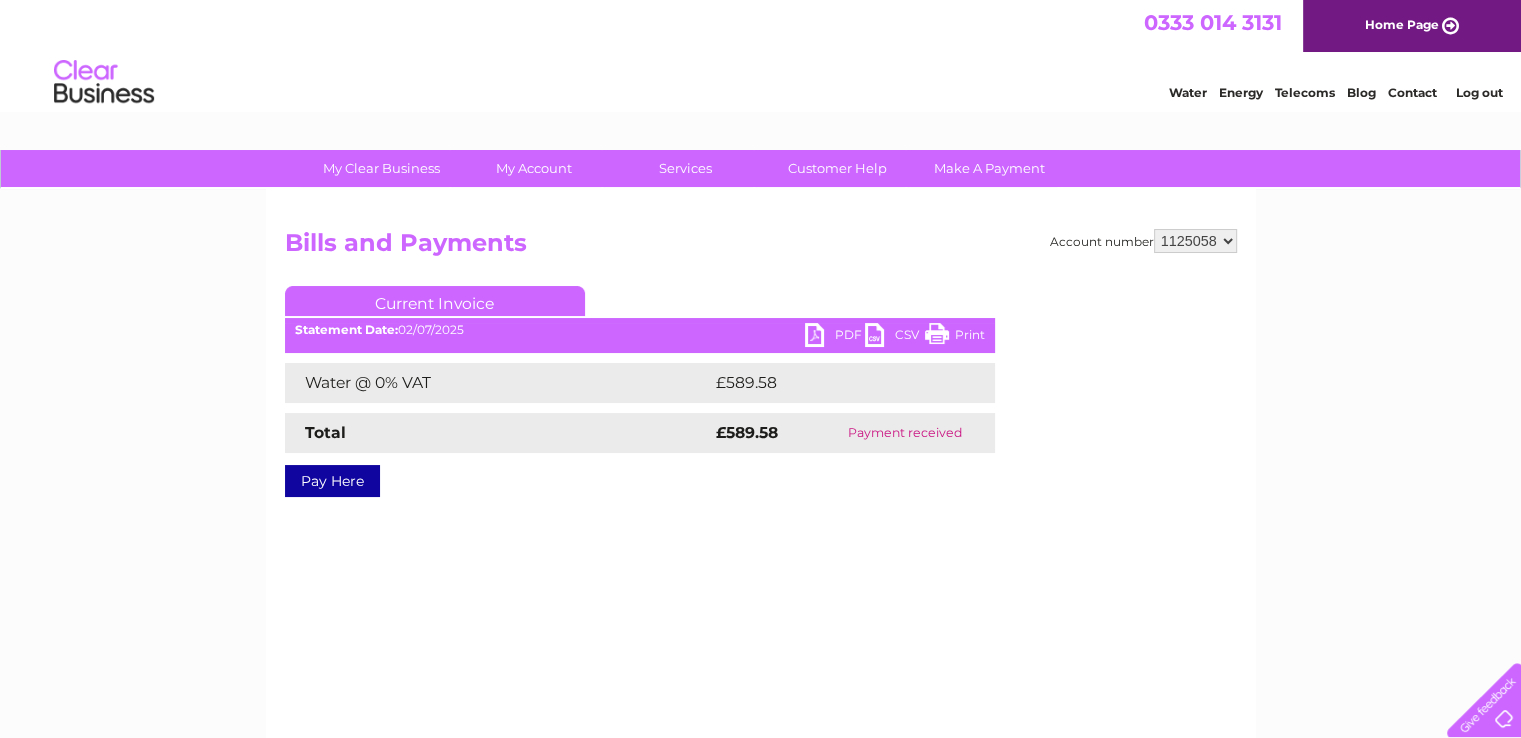 scroll, scrollTop: 0, scrollLeft: 0, axis: both 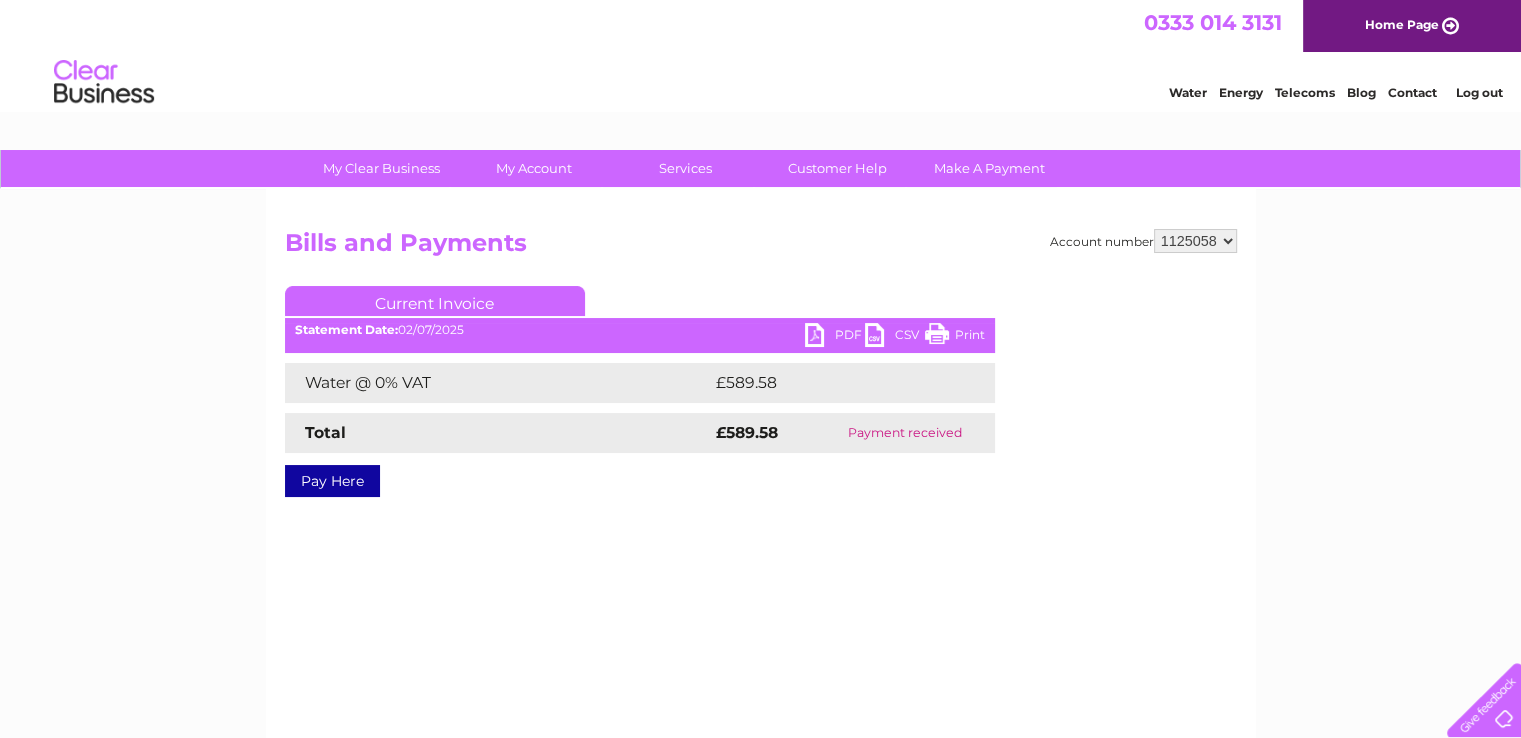 click on "PDF" at bounding box center (835, 337) 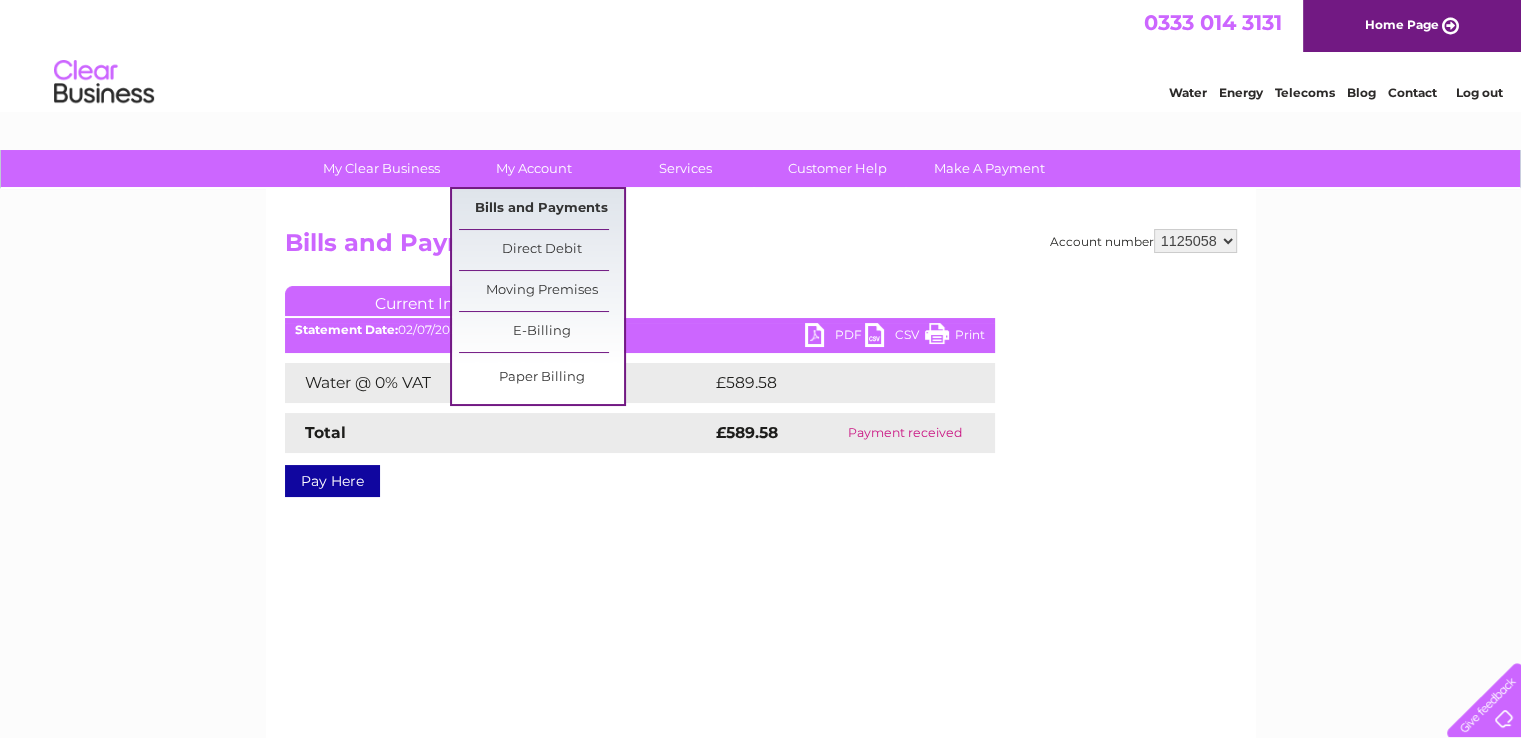 click on "Bills and Payments" at bounding box center (541, 209) 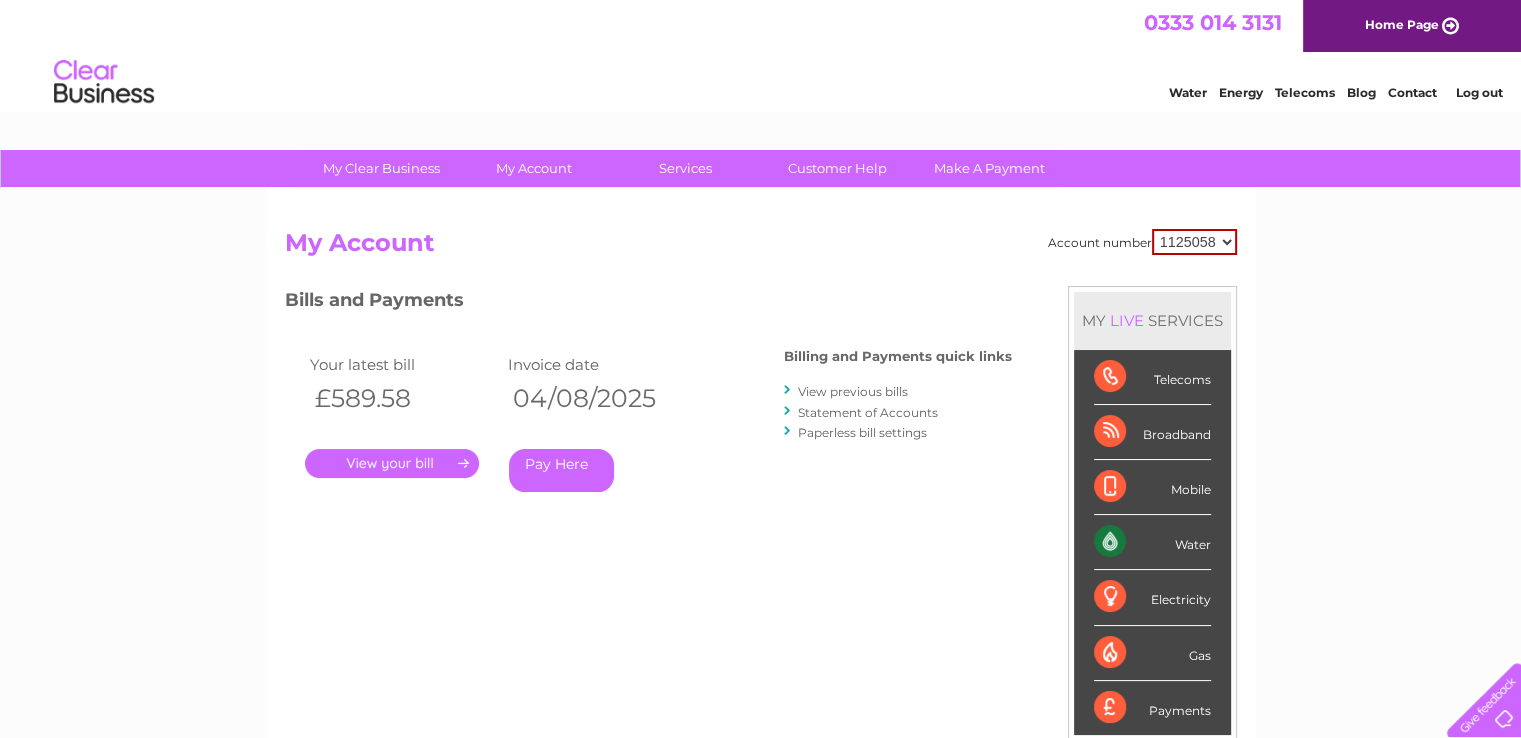 scroll, scrollTop: 0, scrollLeft: 0, axis: both 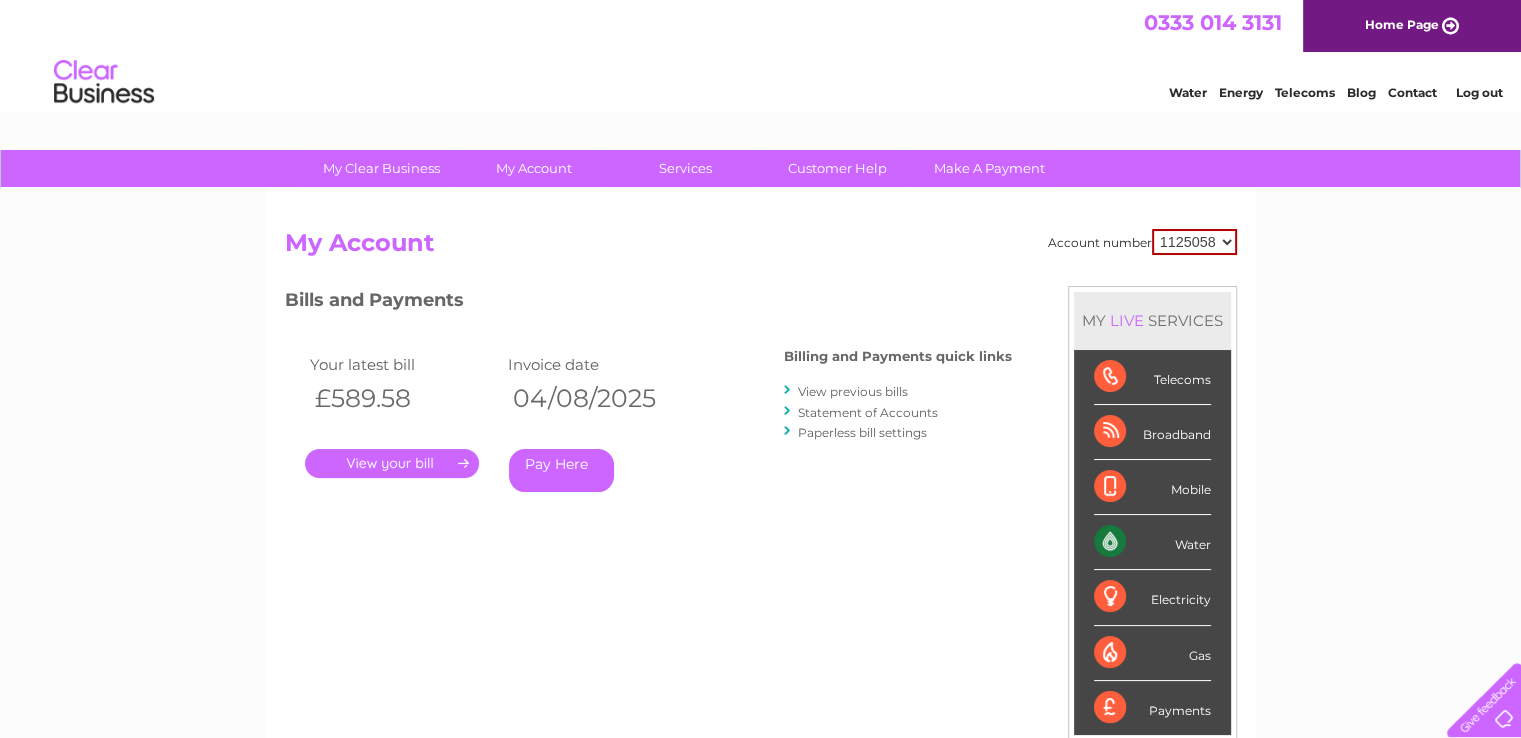 click on "View previous bills" at bounding box center (853, 391) 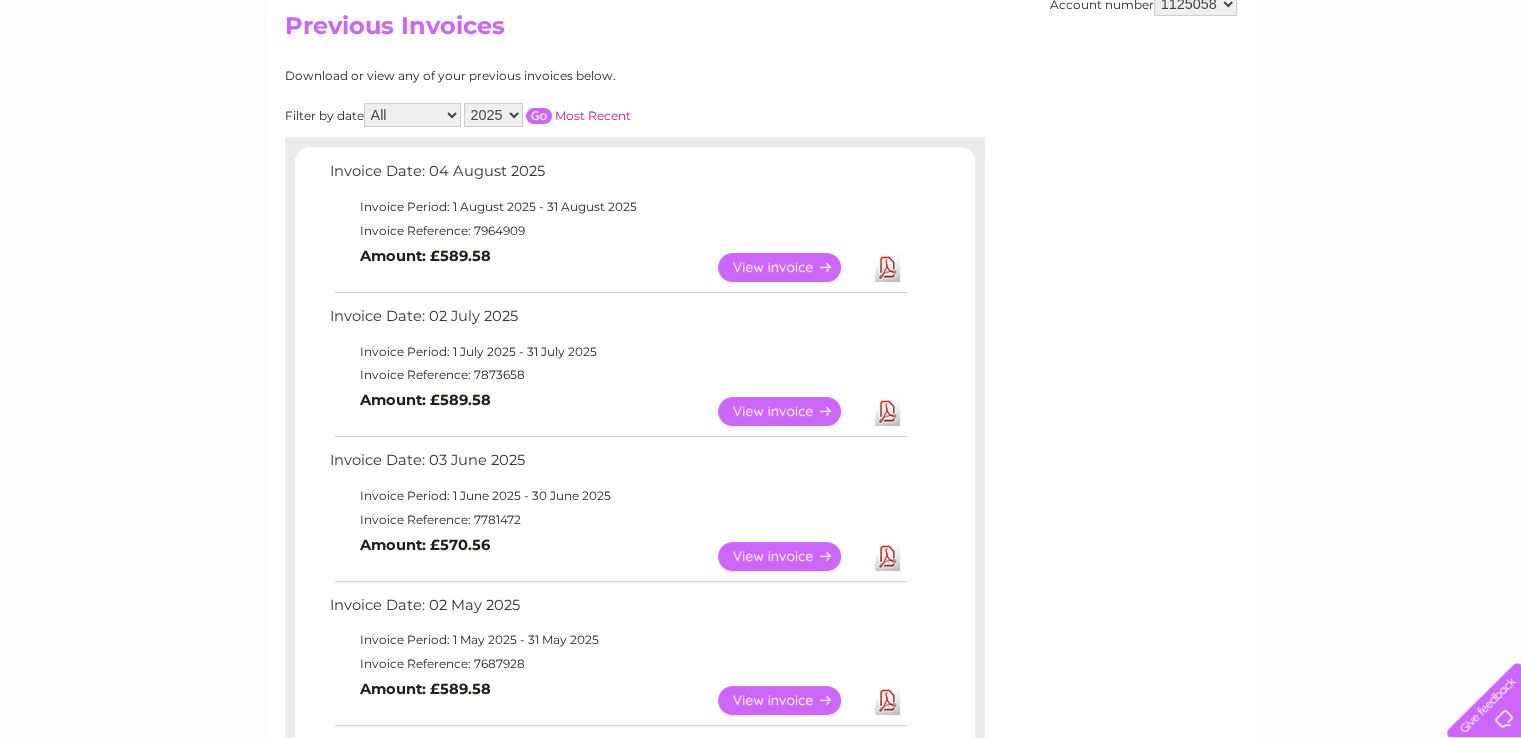 scroll, scrollTop: 375, scrollLeft: 0, axis: vertical 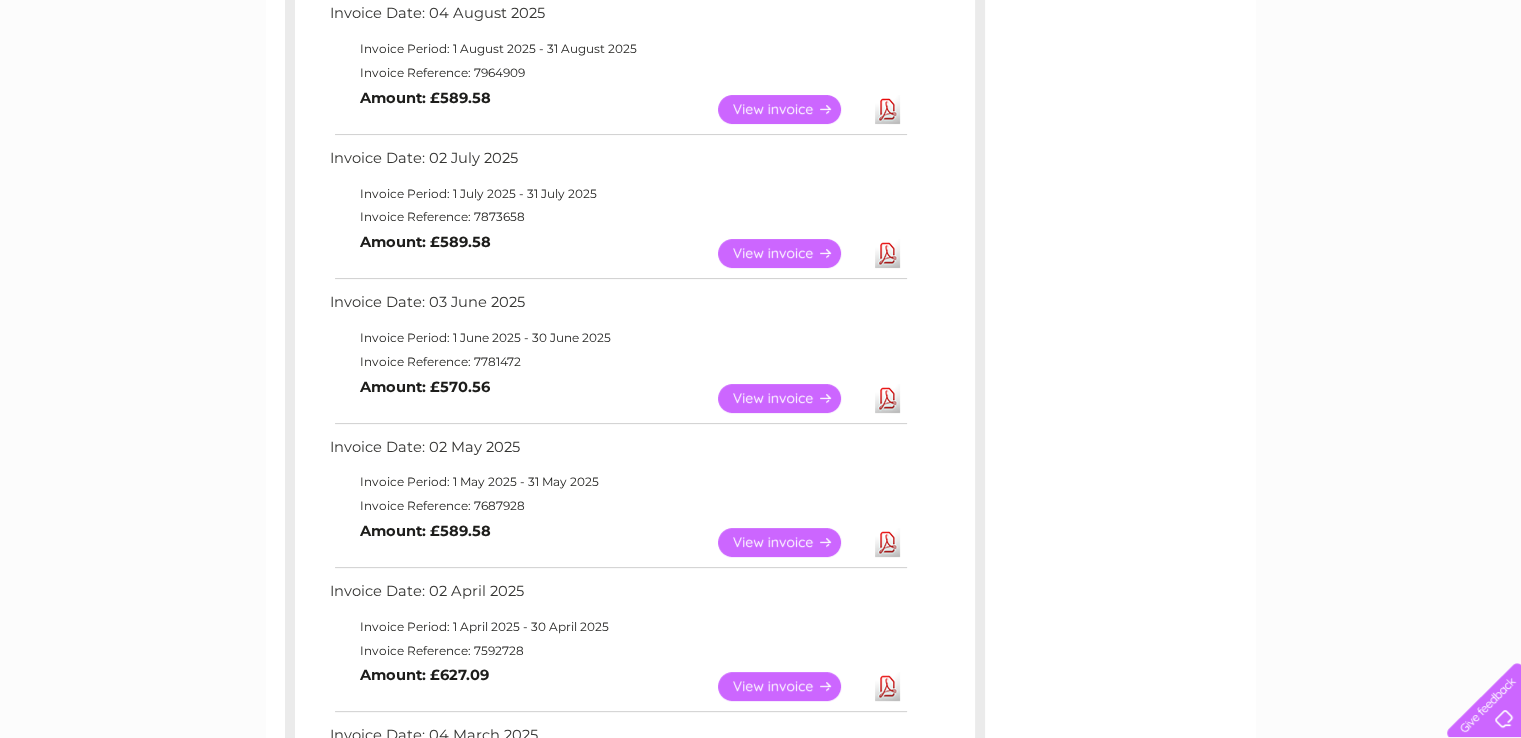 click on "View" at bounding box center [791, 398] 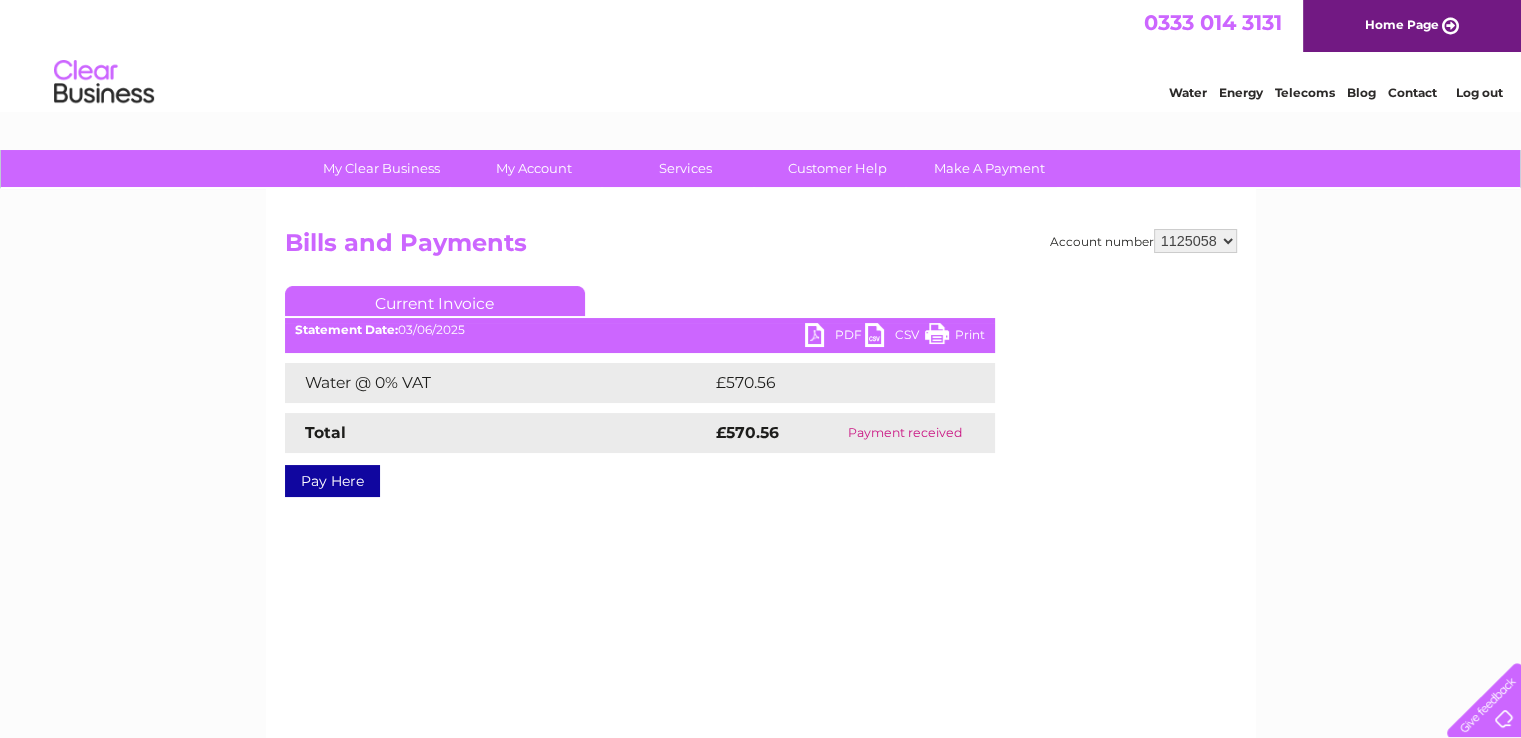 scroll, scrollTop: 0, scrollLeft: 0, axis: both 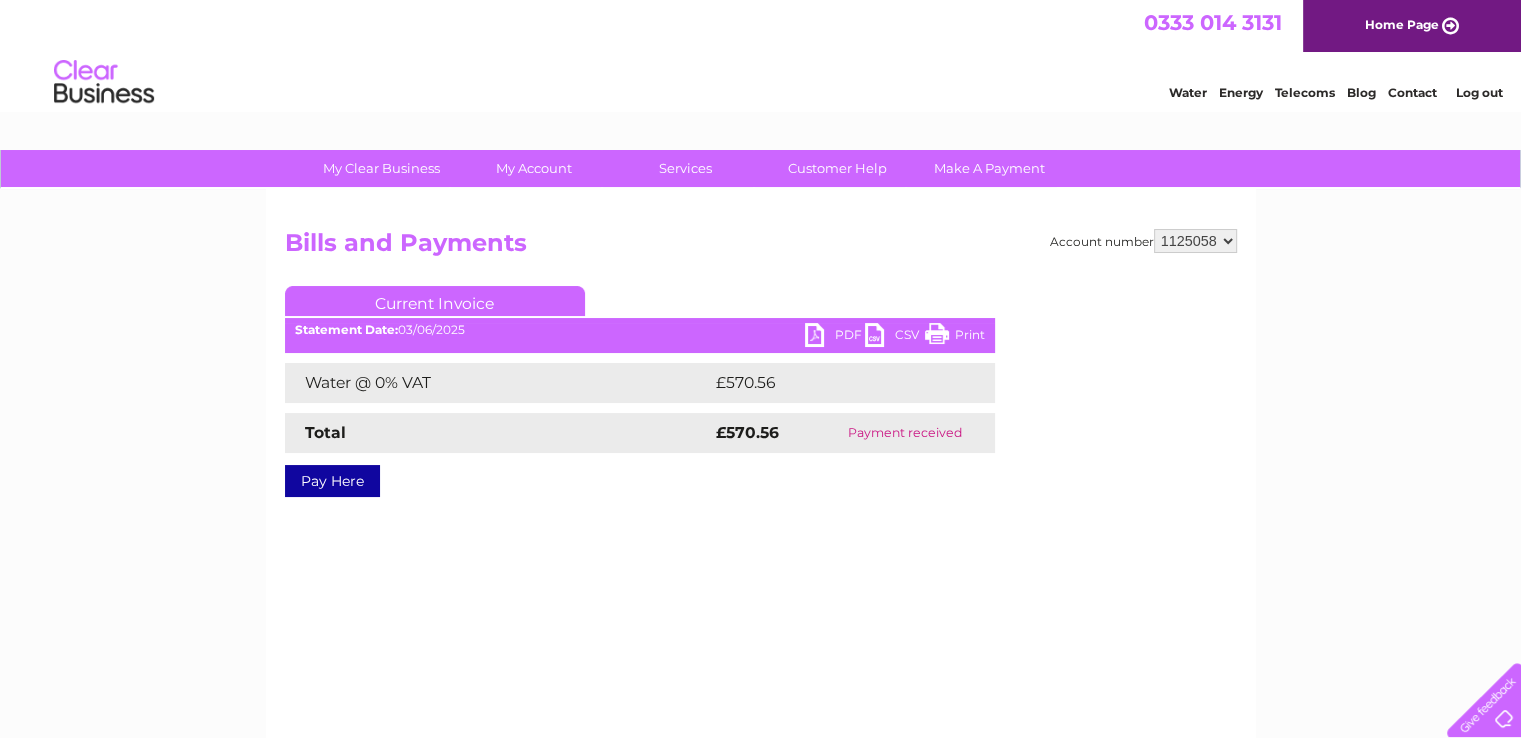 click on "PDF" at bounding box center [835, 337] 